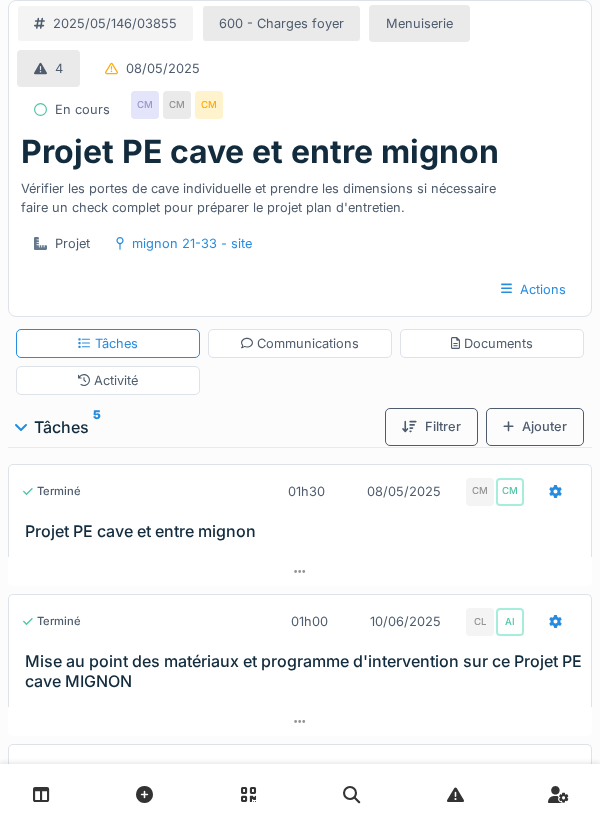scroll, scrollTop: 3, scrollLeft: 0, axis: vertical 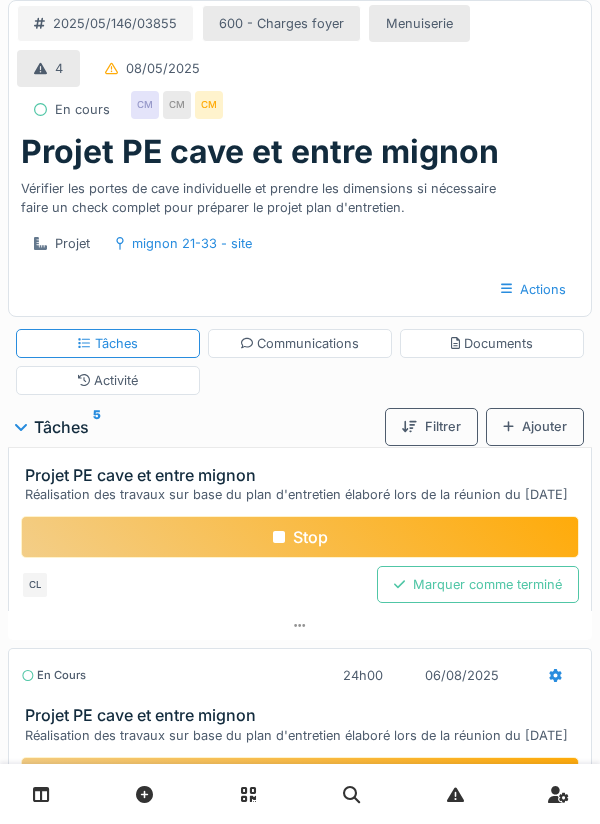 click on "Documents" at bounding box center [492, 343] 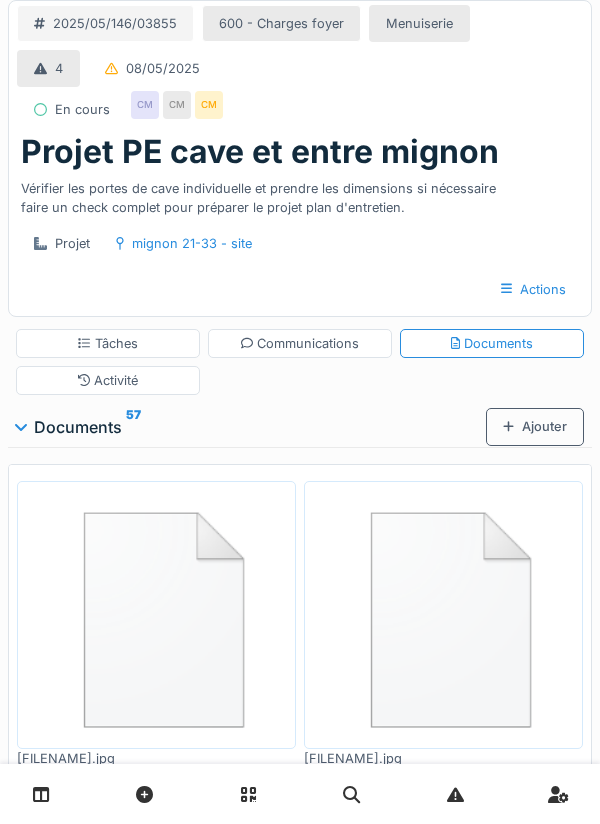 click on "Ajouter" at bounding box center (535, 426) 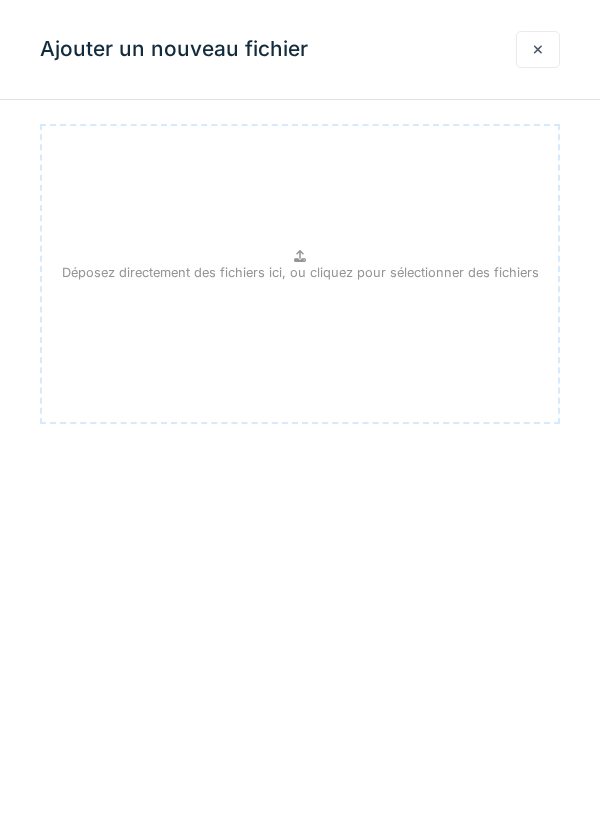 click on "Déposez directement des fichiers ici, ou cliquez pour sélectionner des fichiers" at bounding box center [300, 272] 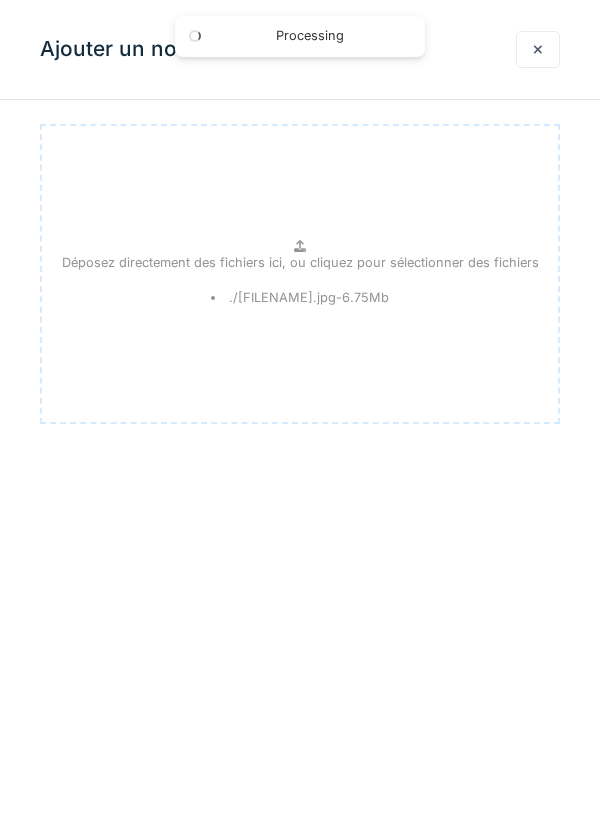click on "Déposez directement des fichiers ici, ou cliquez pour sélectionner des fichiers" at bounding box center [300, 262] 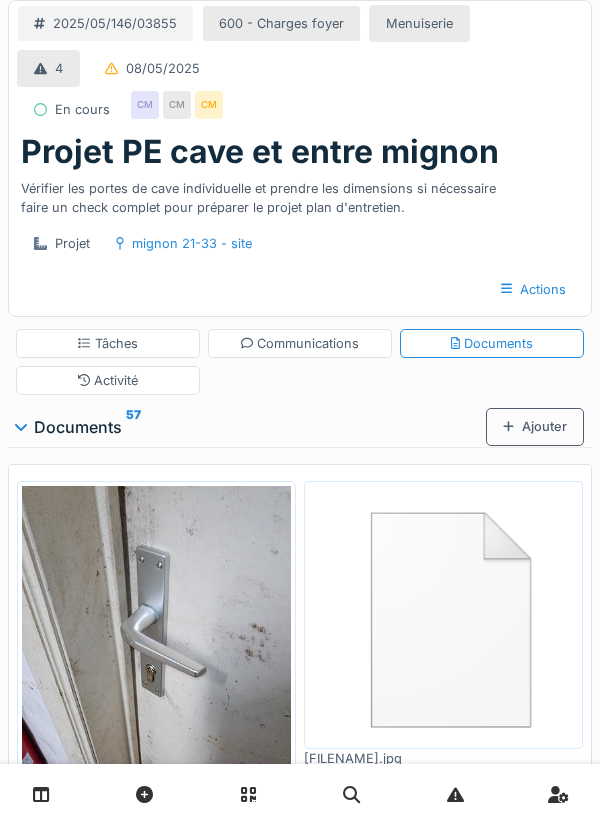 click on "Ajouter" at bounding box center [535, 426] 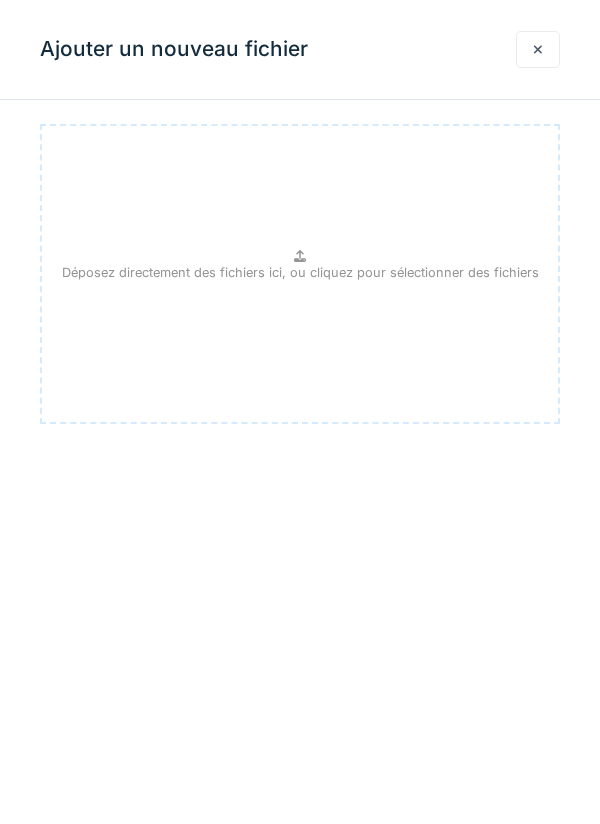 click on "Déposez directement des fichiers ici, ou cliquez pour sélectionner des fichiers" at bounding box center (300, 272) 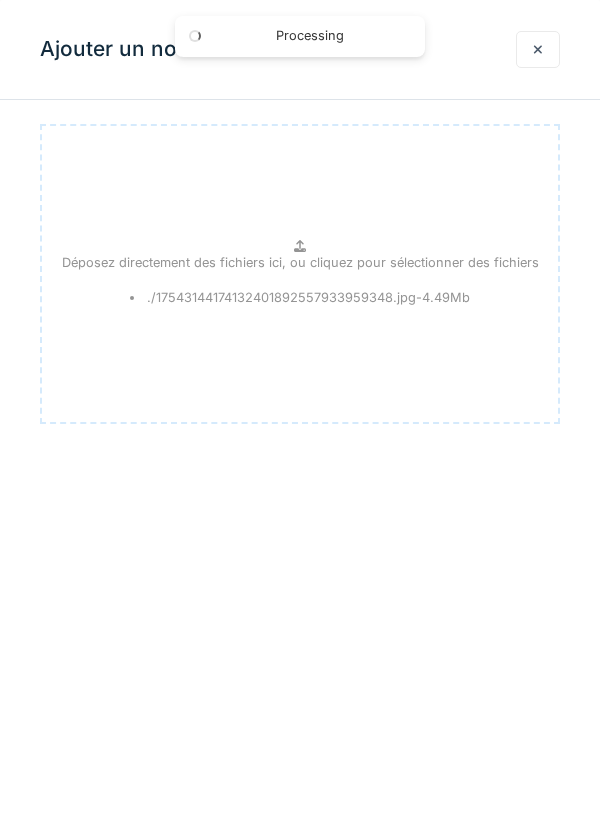 click on "Déposez directement des fichiers ici, ou cliquez pour sélectionner des fichiers" at bounding box center [300, 262] 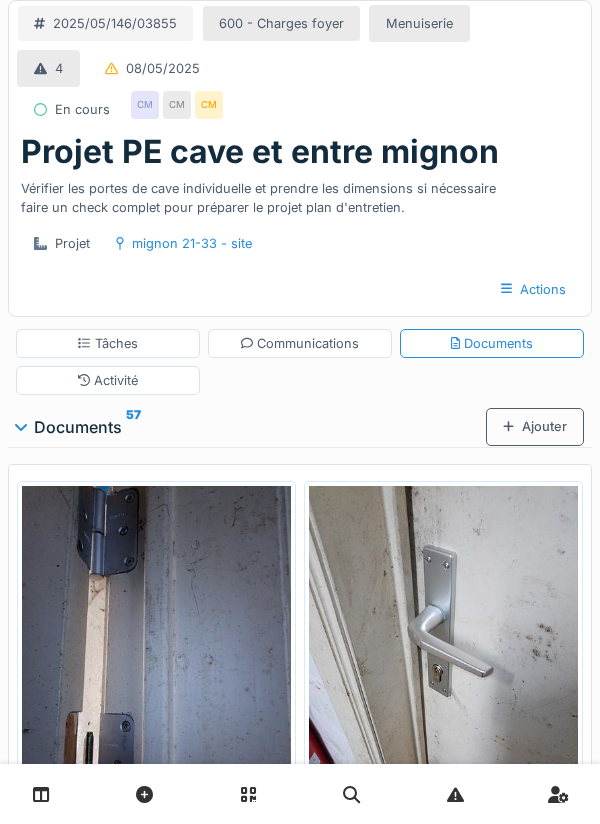 click on "Ajouter" at bounding box center (535, 426) 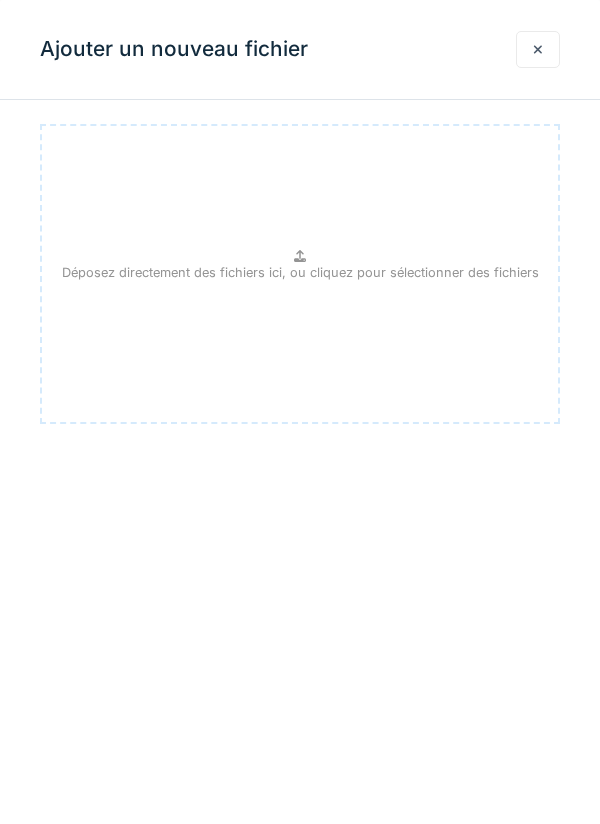 click on "Déposez directement des fichiers ici, ou cliquez pour sélectionner des fichiers" at bounding box center [300, 272] 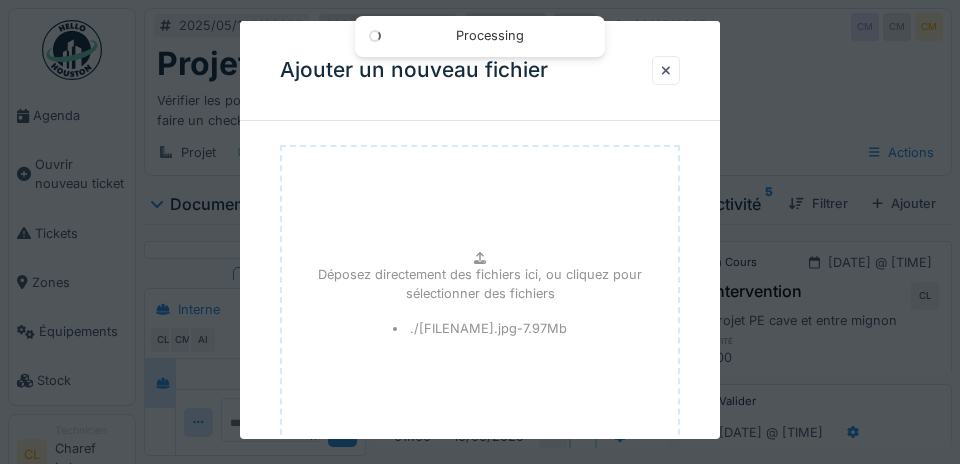 scroll, scrollTop: 471, scrollLeft: 0, axis: vertical 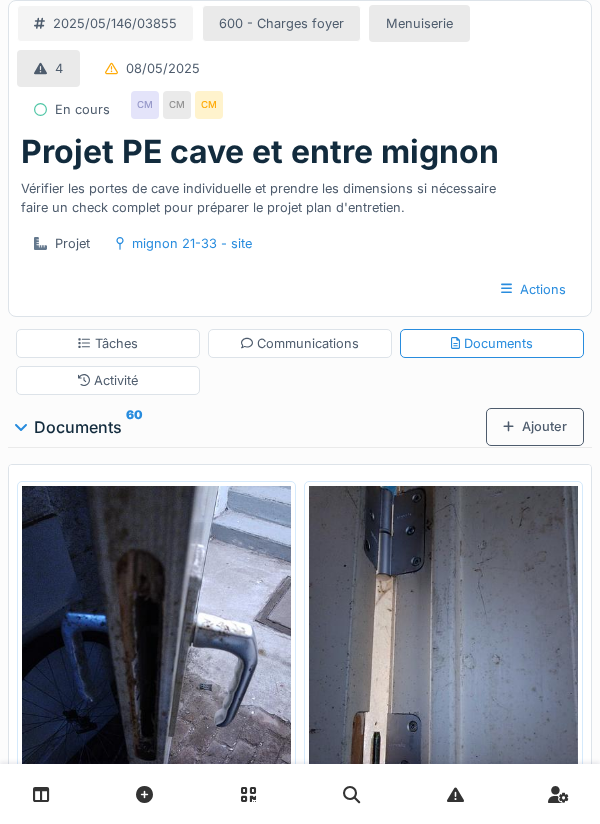 click on "Tâches" at bounding box center (108, 343) 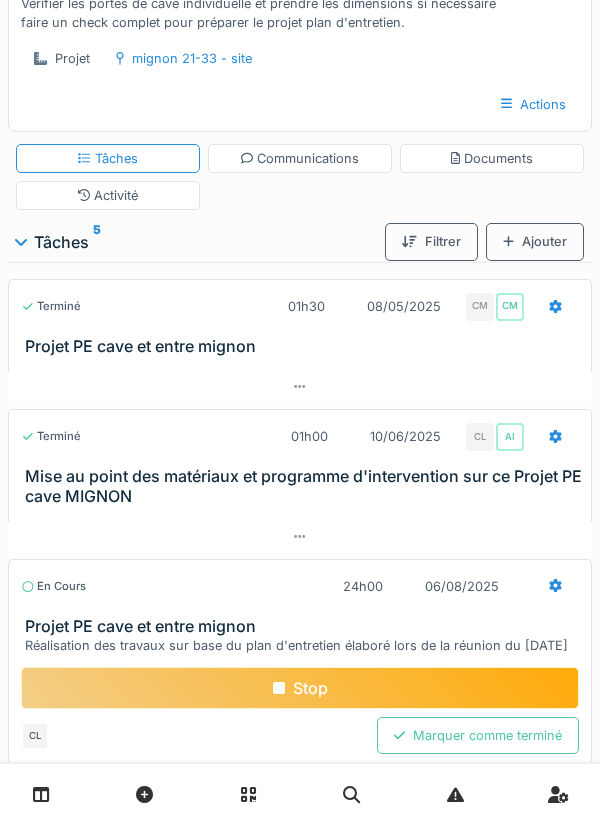 scroll, scrollTop: 186, scrollLeft: 0, axis: vertical 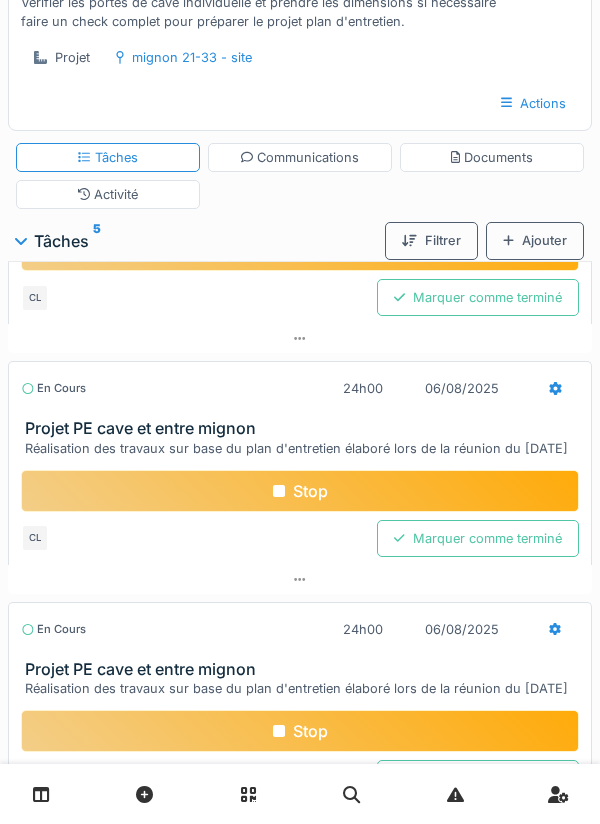 click on "Stop" at bounding box center [300, 250] 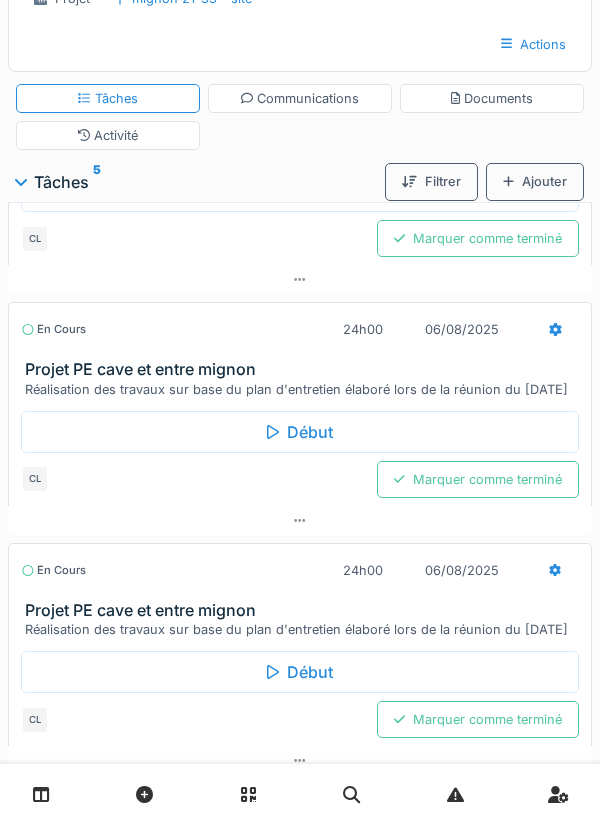 scroll, scrollTop: 0, scrollLeft: 0, axis: both 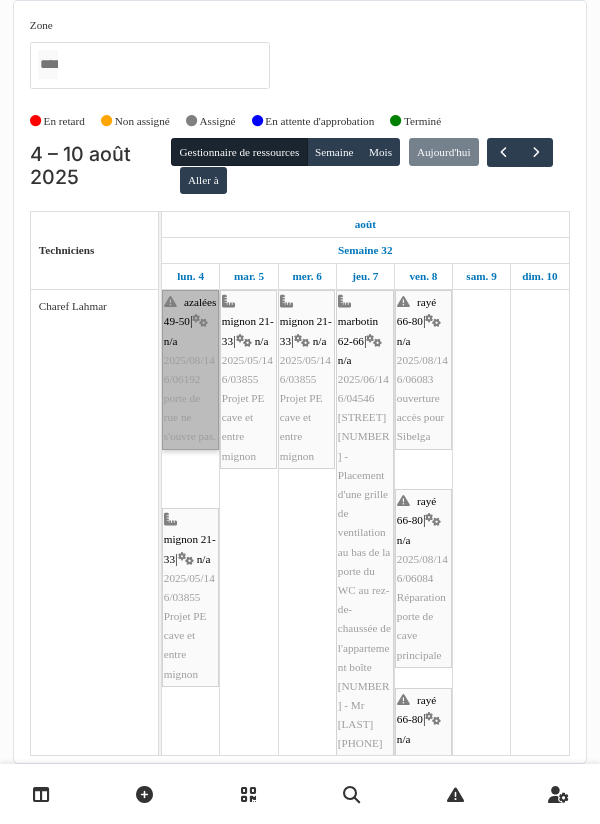 click on "azalées 49-50
|     n/a
2025/08/146/06192
porte de rue ne s'ouvre pas." at bounding box center (190, 370) 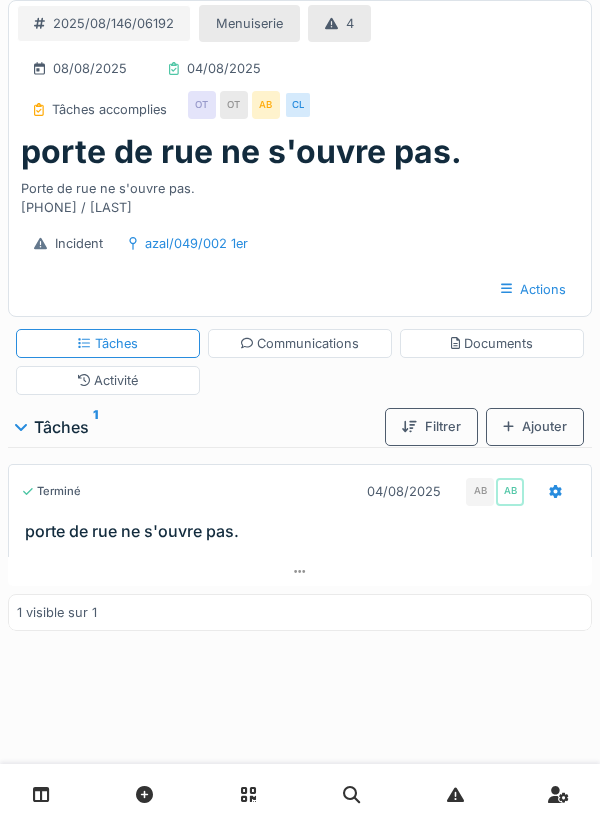 scroll, scrollTop: 0, scrollLeft: 0, axis: both 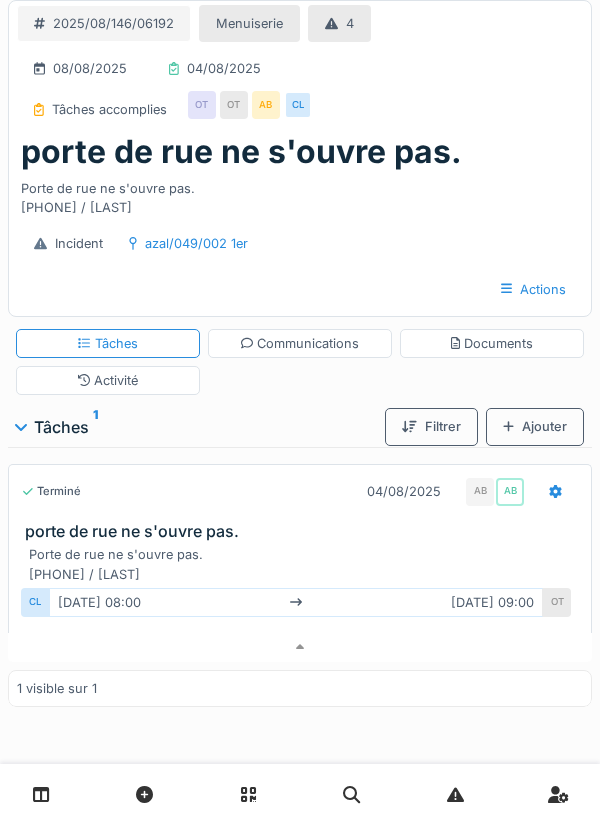 click on "Communications" at bounding box center (300, 343) 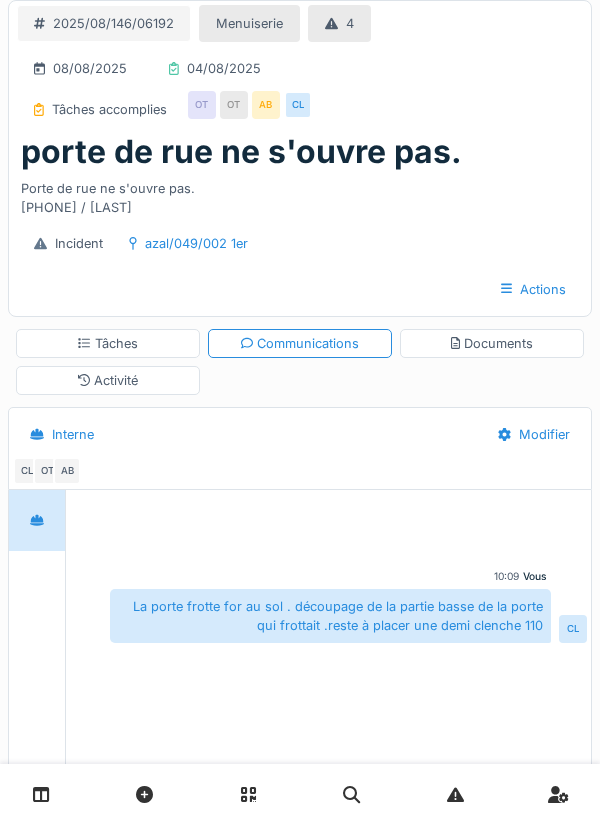 click on "Tâches" at bounding box center (108, 343) 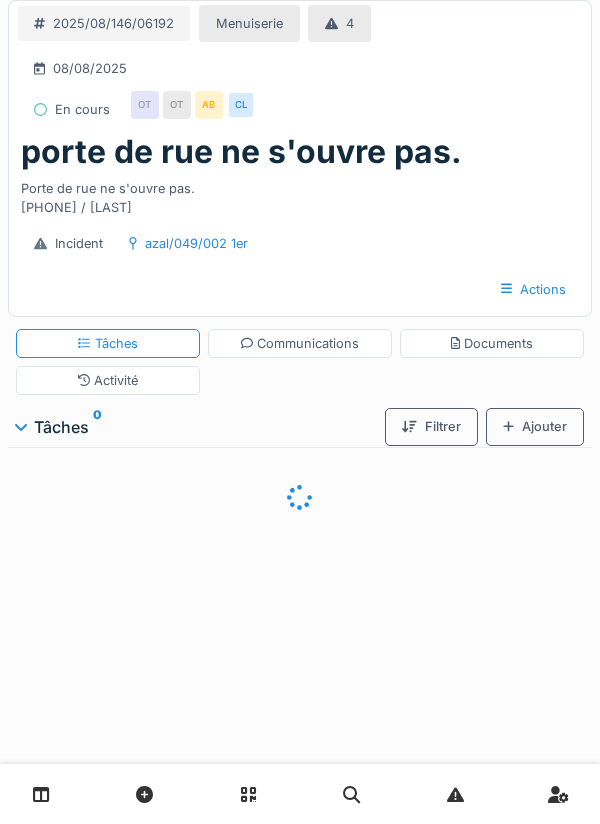 scroll, scrollTop: 0, scrollLeft: 0, axis: both 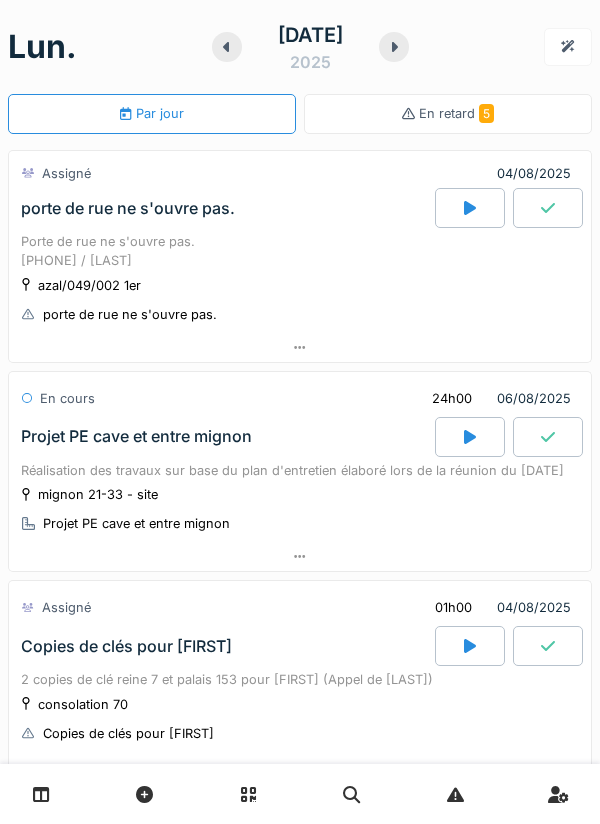 click at bounding box center (470, 208) 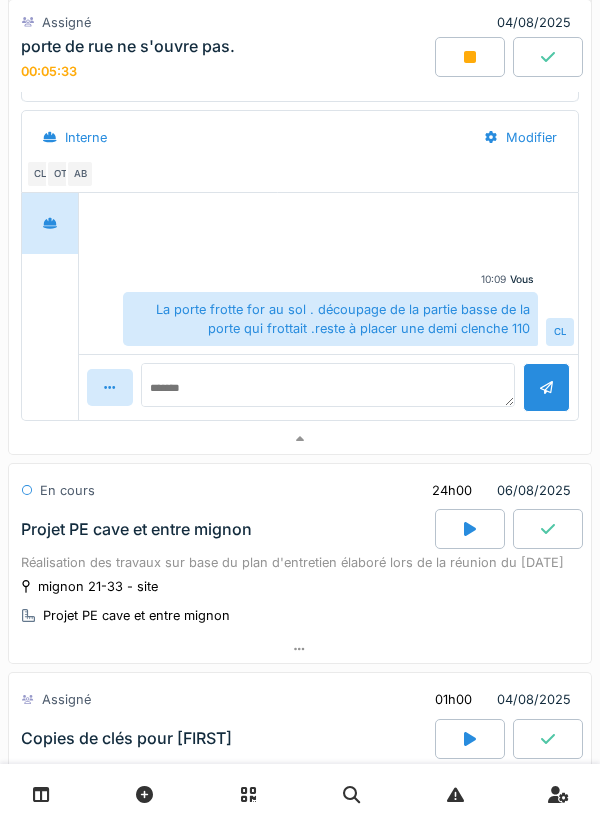 scroll, scrollTop: 463, scrollLeft: 0, axis: vertical 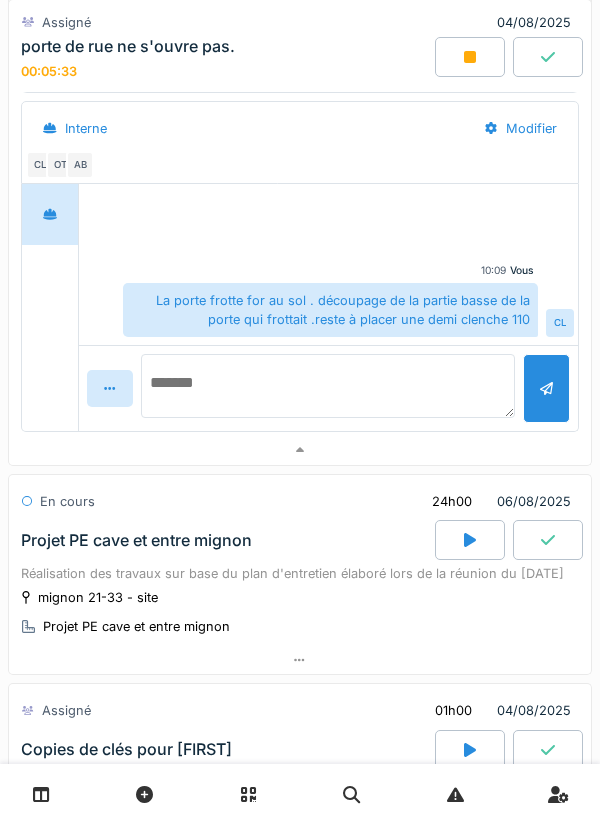click at bounding box center [328, 386] 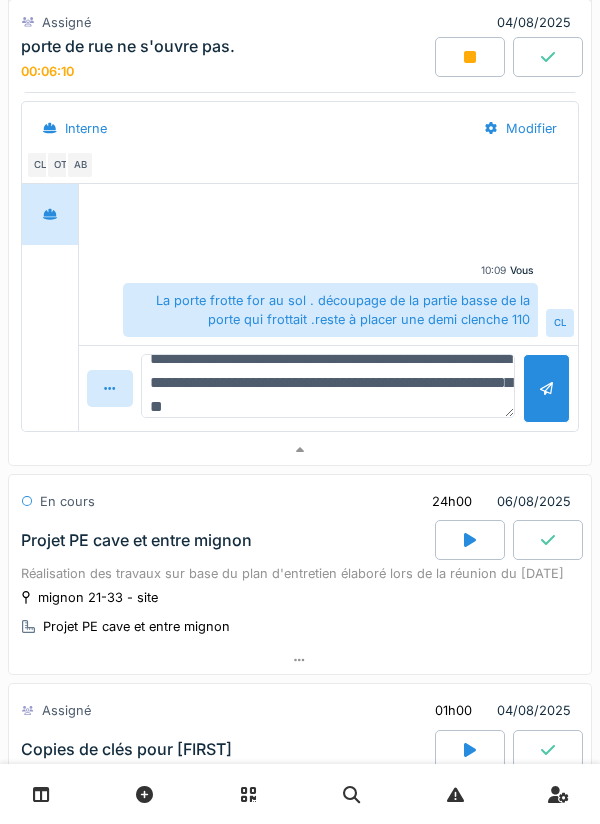 scroll, scrollTop: 18, scrollLeft: 0, axis: vertical 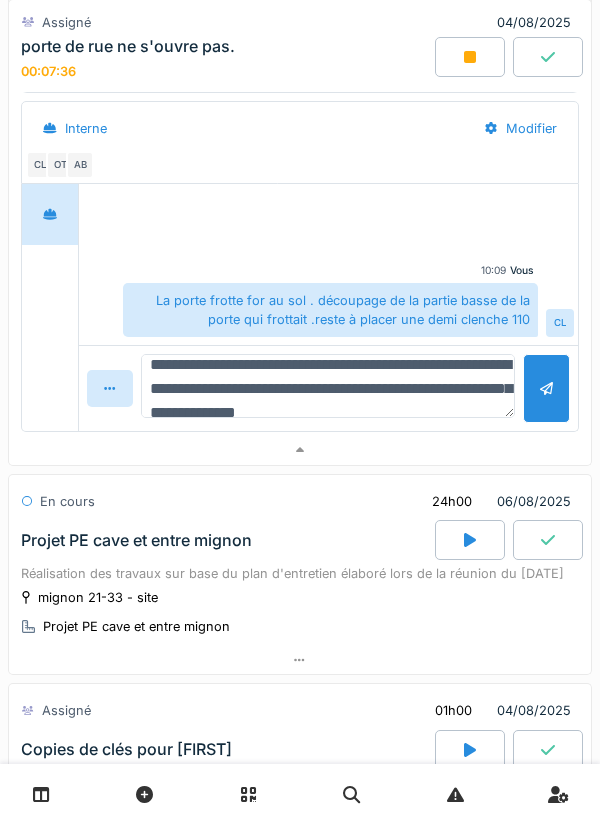 type on "**********" 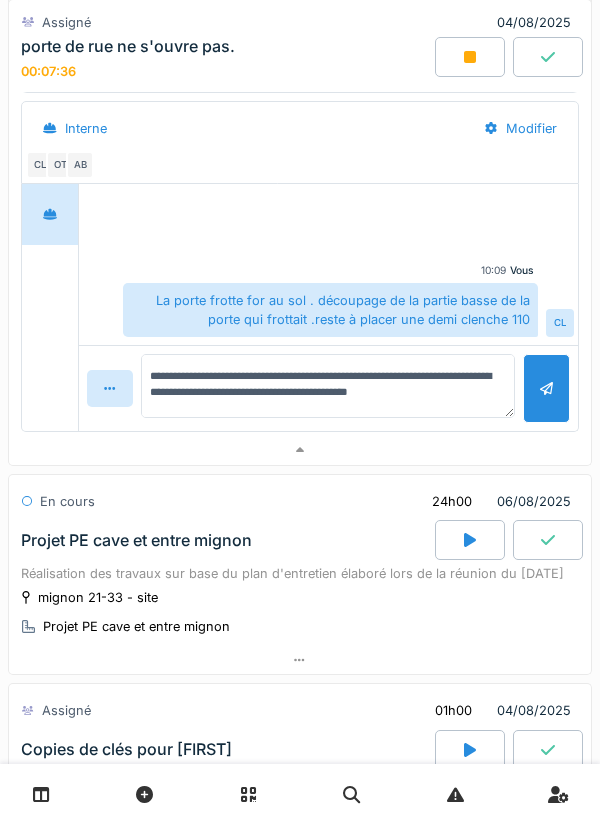 click at bounding box center (546, 388) 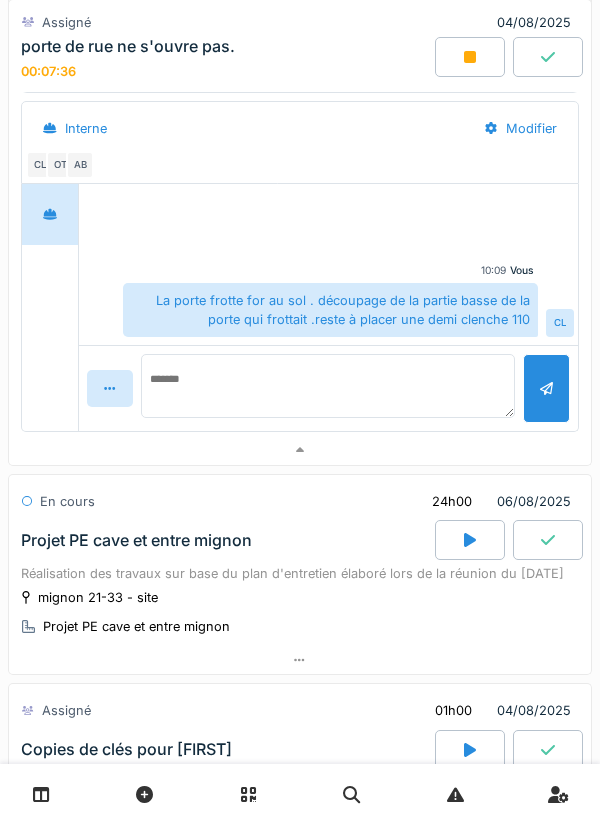 scroll, scrollTop: 0, scrollLeft: 0, axis: both 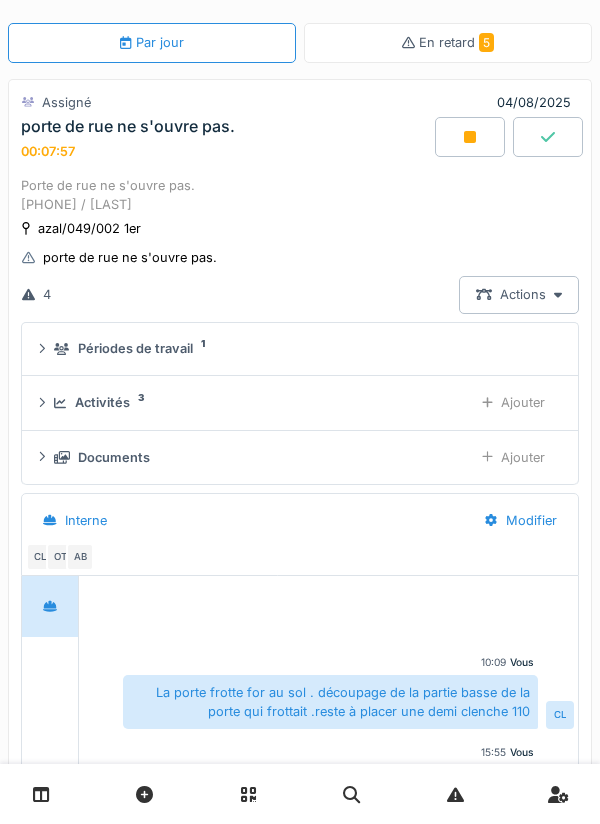 click on "Activités" at bounding box center (102, 402) 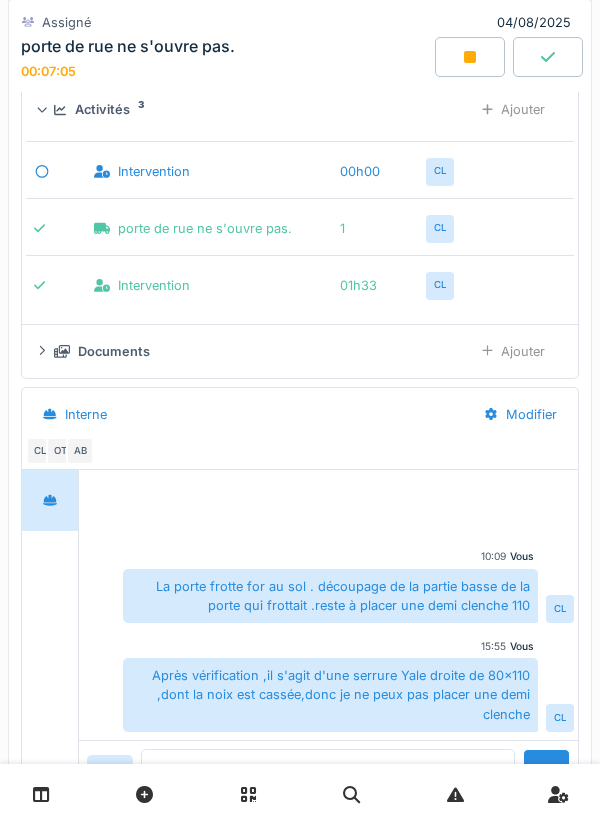 scroll, scrollTop: 0, scrollLeft: 0, axis: both 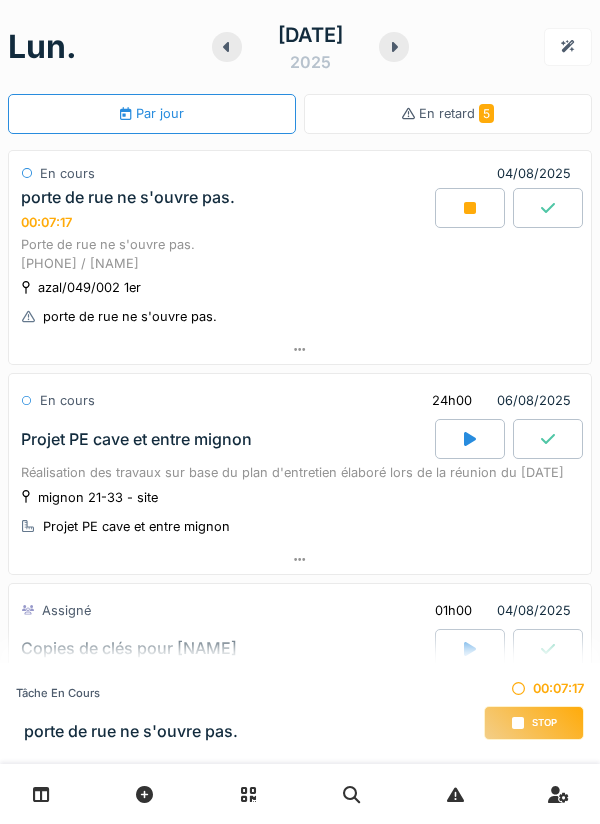 click 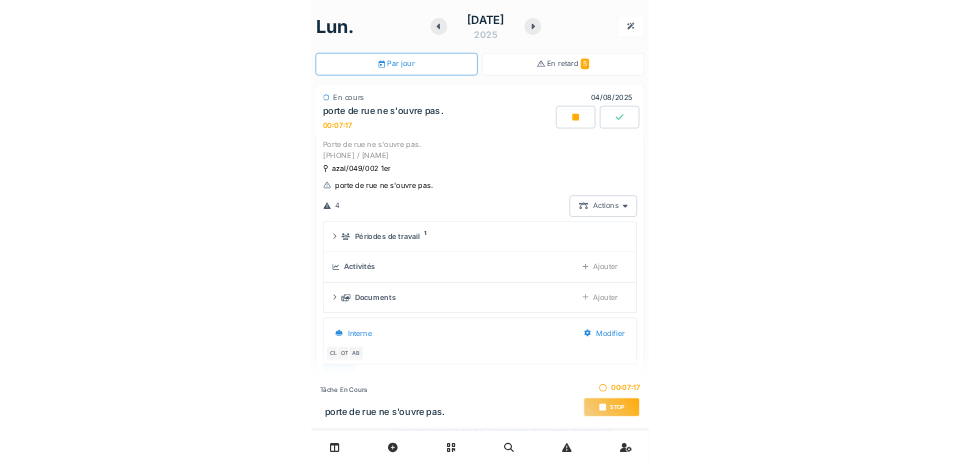 scroll, scrollTop: 70, scrollLeft: 0, axis: vertical 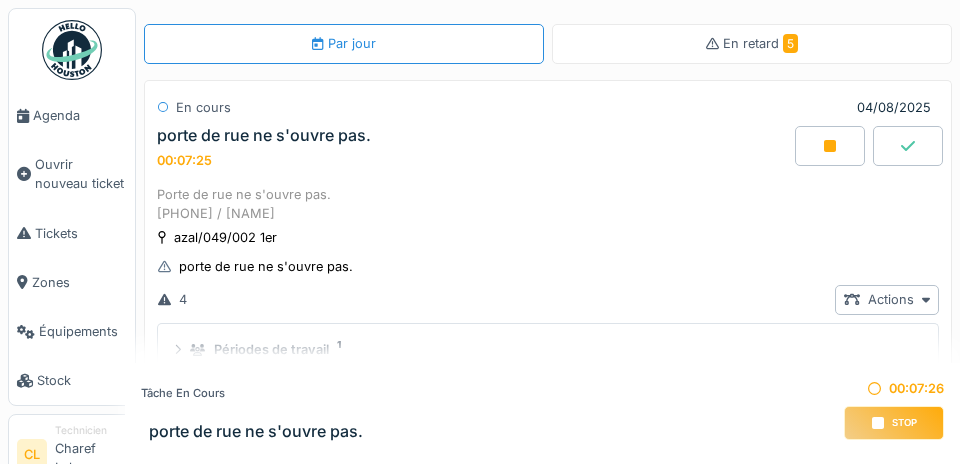 click on "Agenda" at bounding box center [80, 115] 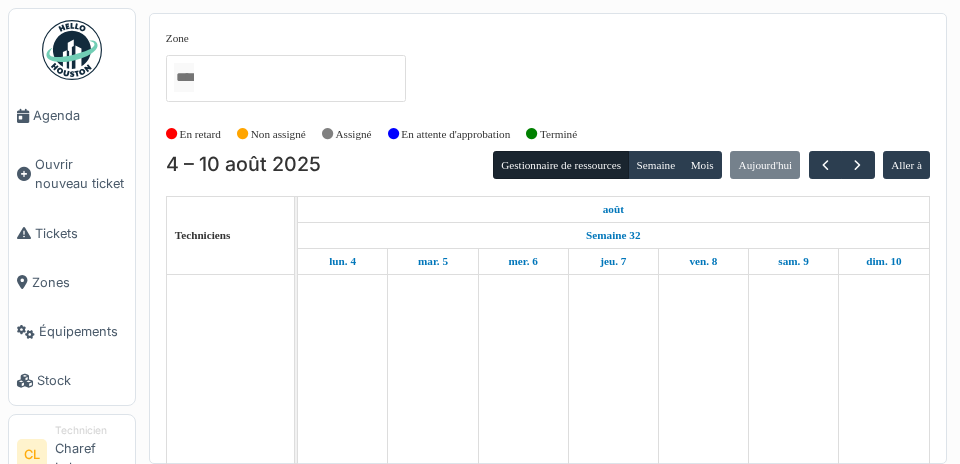 scroll, scrollTop: 0, scrollLeft: 0, axis: both 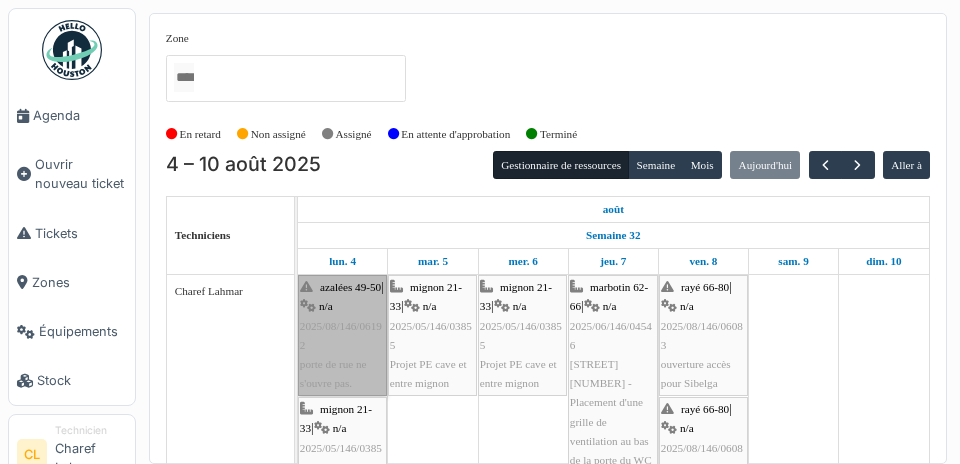 click on "[PLANT] [NUMBER]
|     n/a
[DATE]/[NUMBER]/[NUMBER]
porte de rue ne s'ouvre pas." at bounding box center [342, 335] 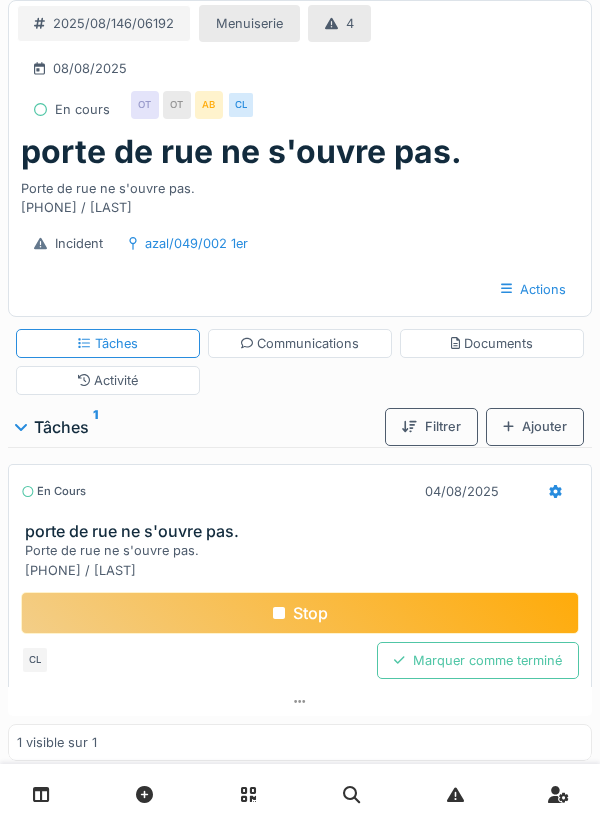 scroll, scrollTop: 0, scrollLeft: 0, axis: both 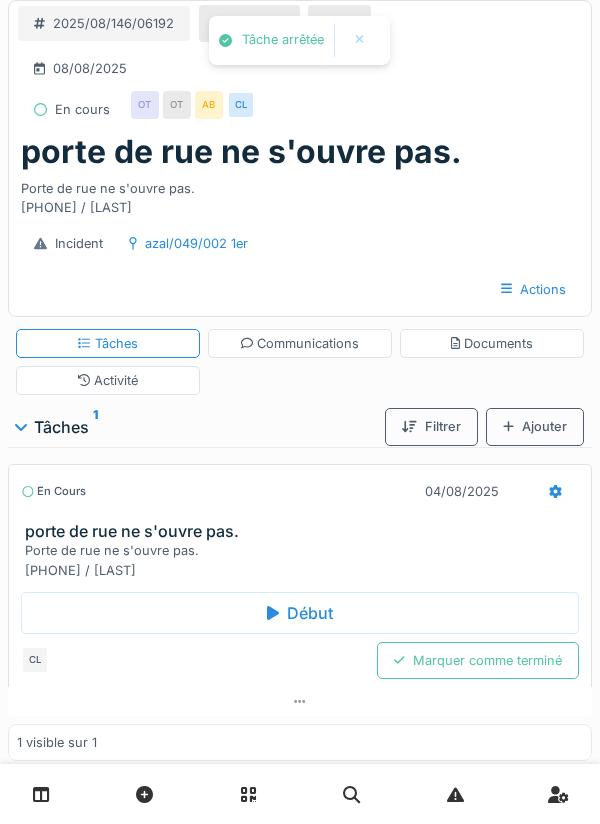 click 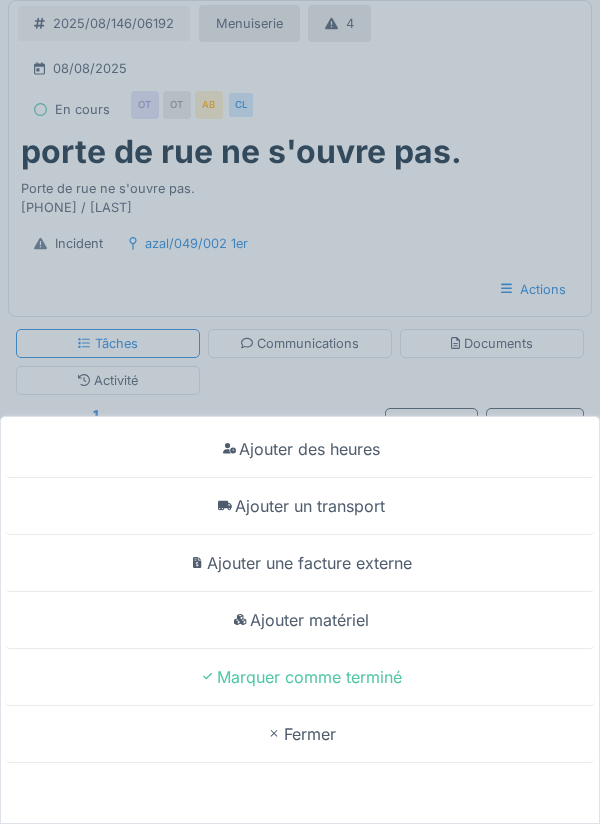 click on "Ajouter un transport" at bounding box center [300, 506] 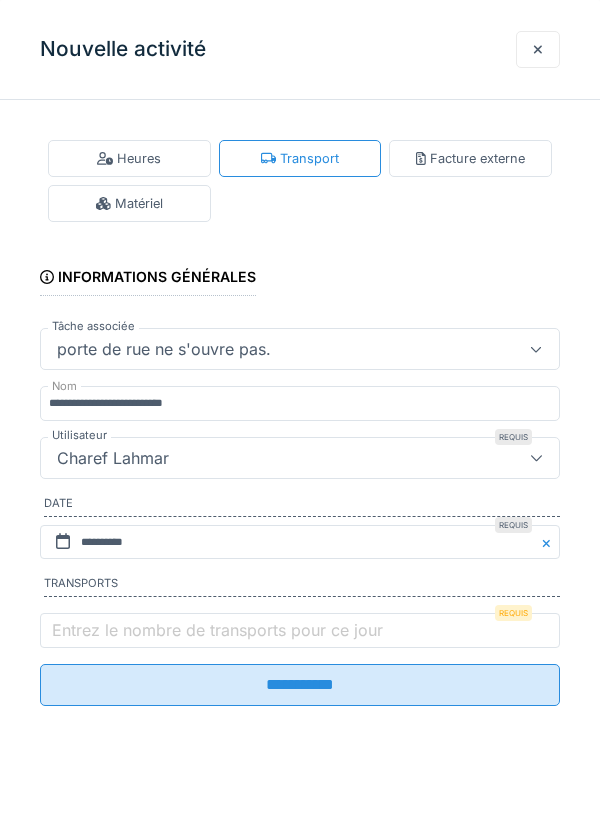 click on "Entrez le nombre de transports pour ce jour" at bounding box center (217, 630) 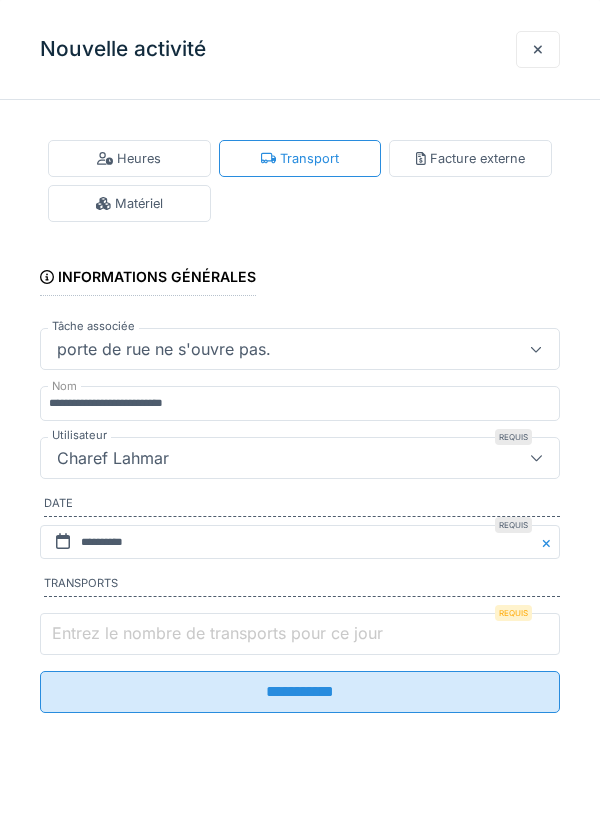 click on "Entrez le nombre de transports pour ce jour" at bounding box center [300, 634] 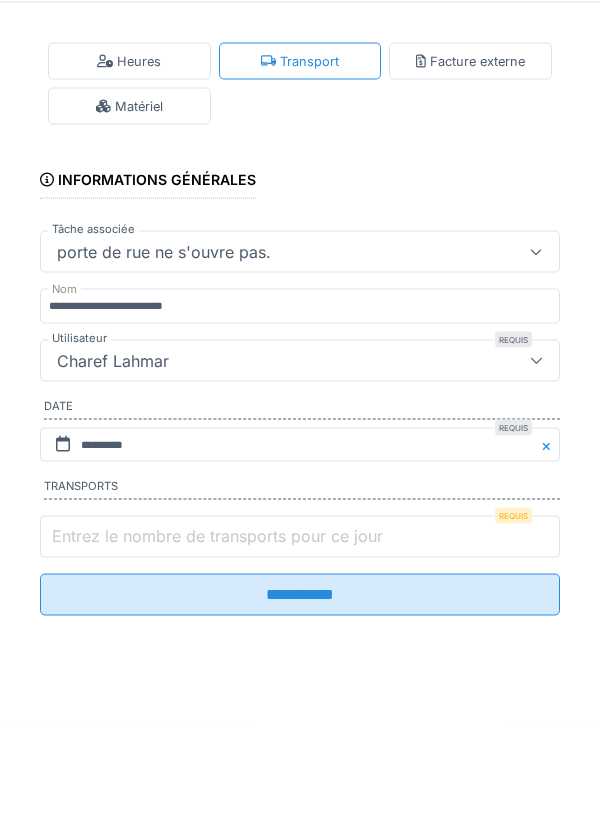 scroll, scrollTop: 46, scrollLeft: 0, axis: vertical 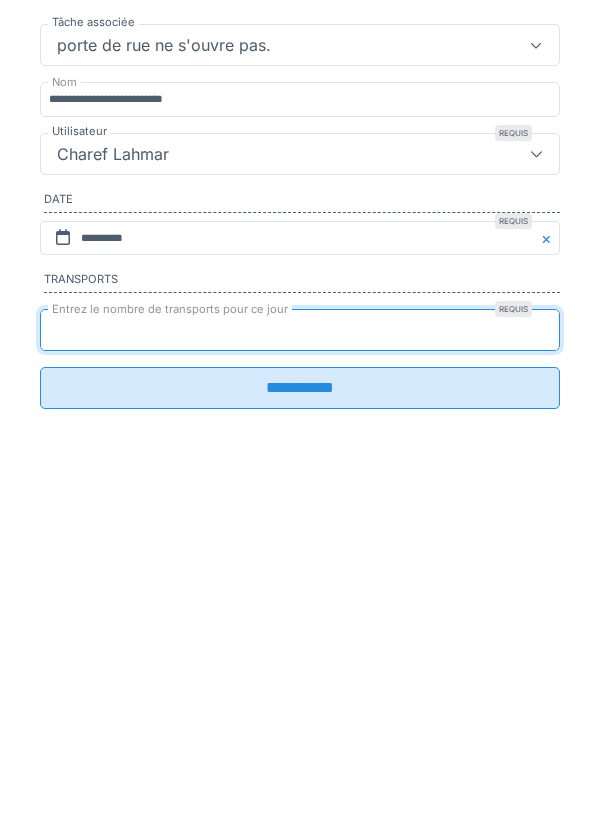 type on "*" 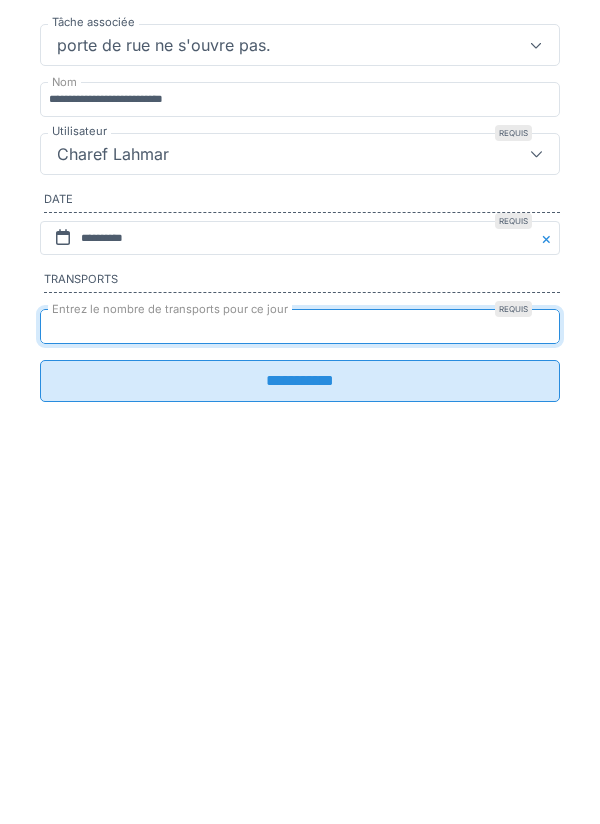 click on "**********" at bounding box center [300, 685] 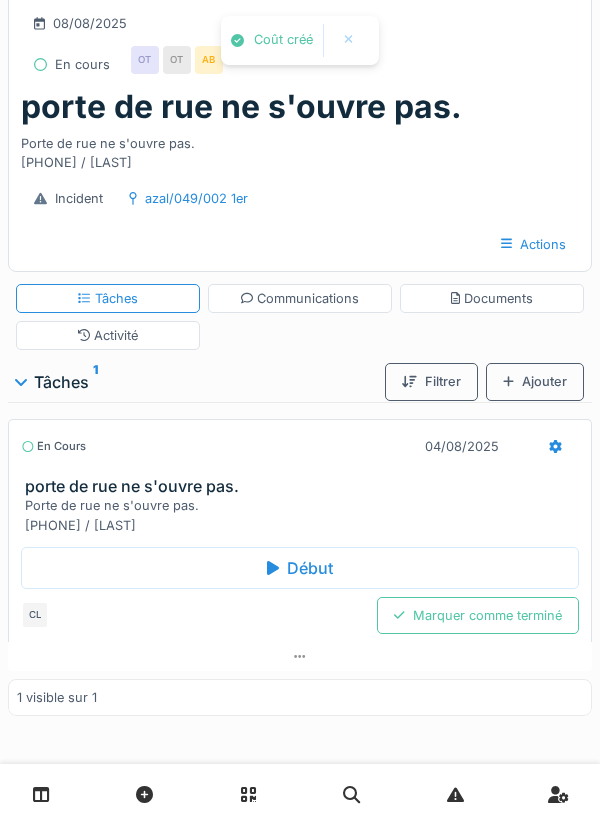 click on "Marquer comme terminé" at bounding box center [478, 615] 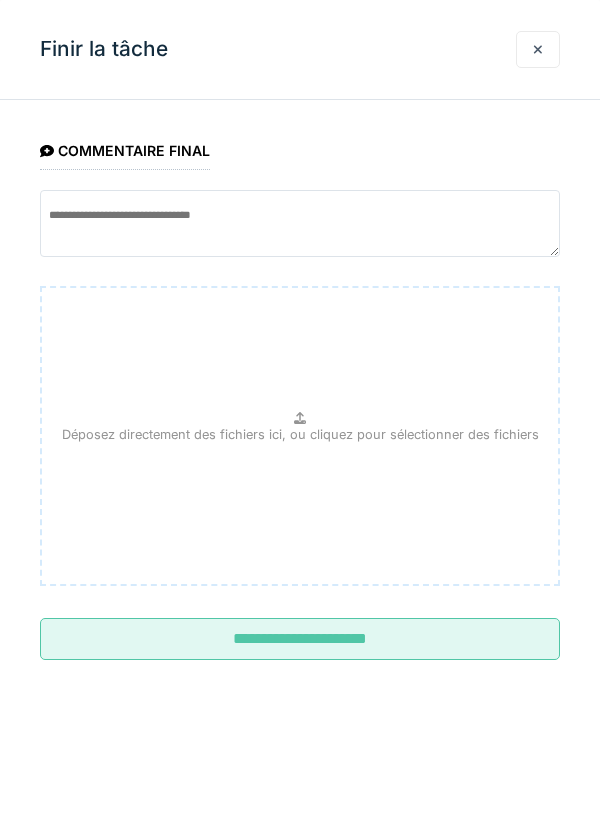 click on "**********" at bounding box center [300, 639] 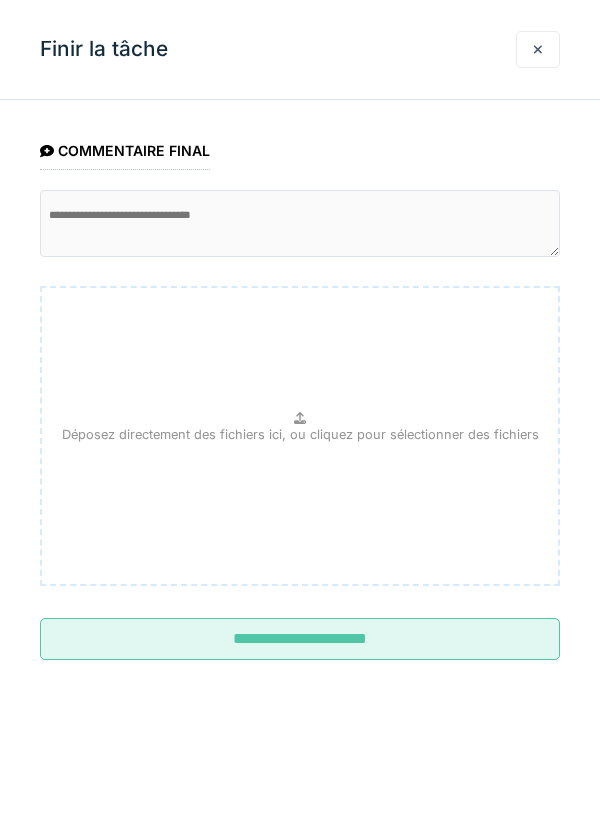 click on "**********" at bounding box center [300, 412] 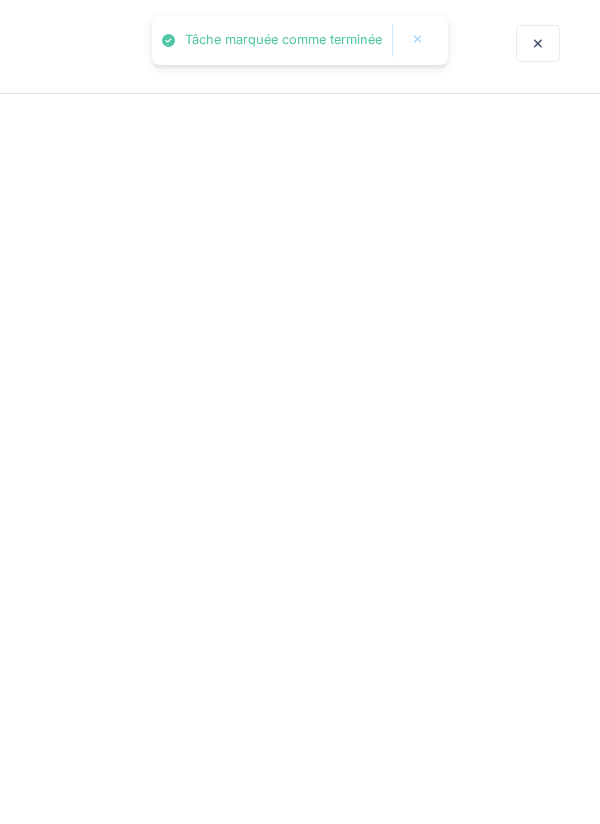 scroll, scrollTop: 0, scrollLeft: 0, axis: both 